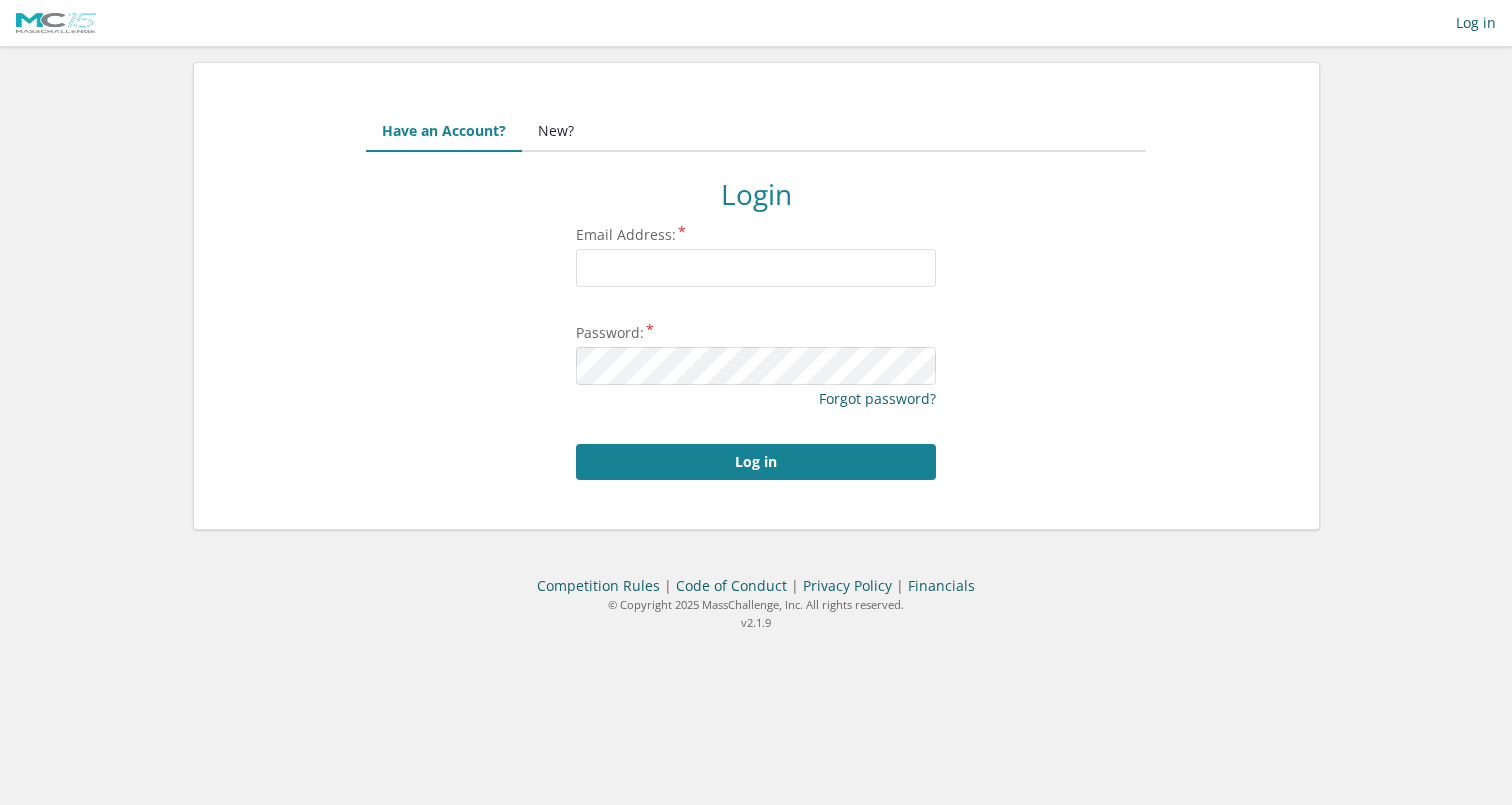 scroll, scrollTop: 0, scrollLeft: 0, axis: both 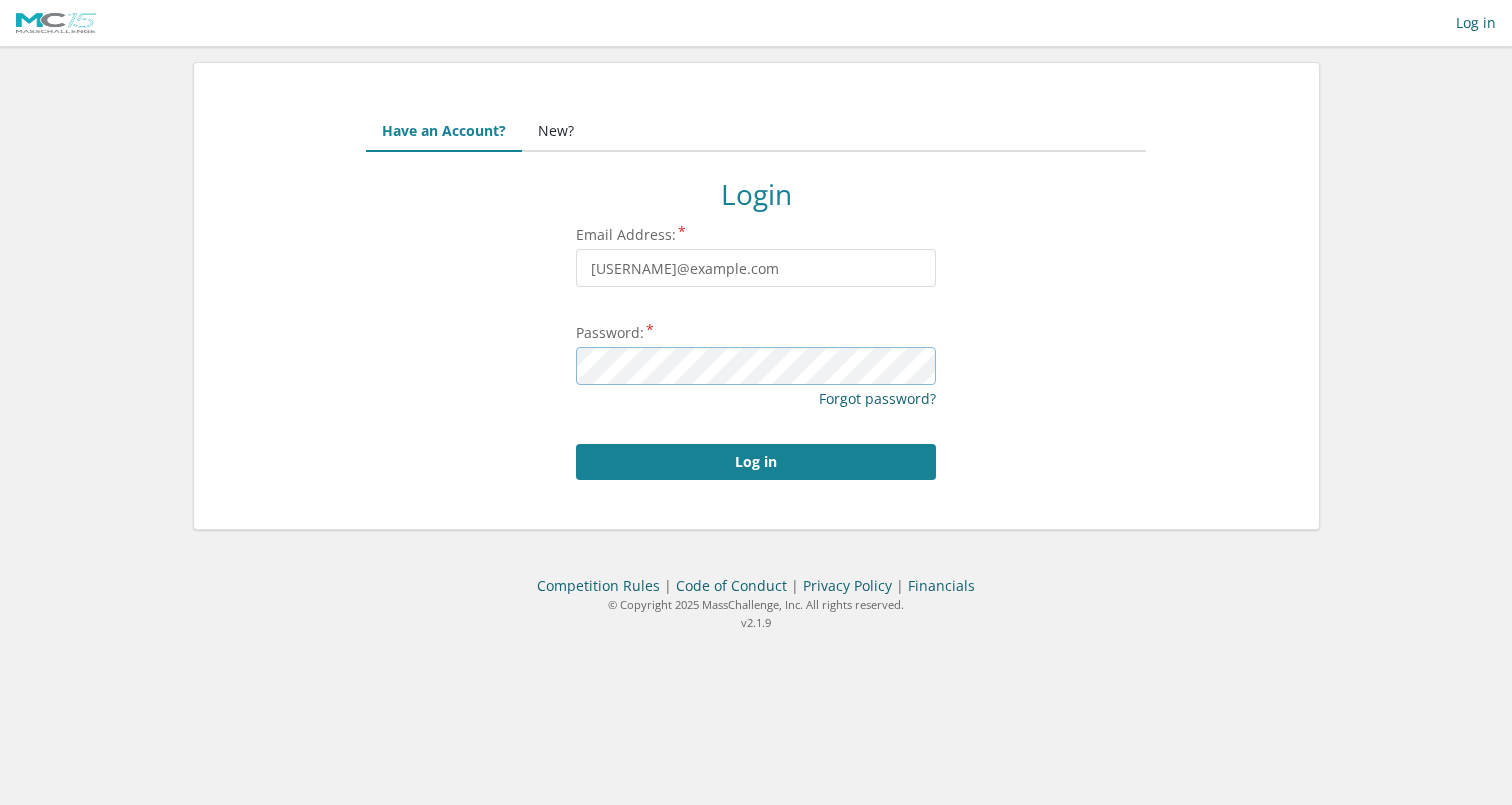 click on "Log in" at bounding box center [756, 462] 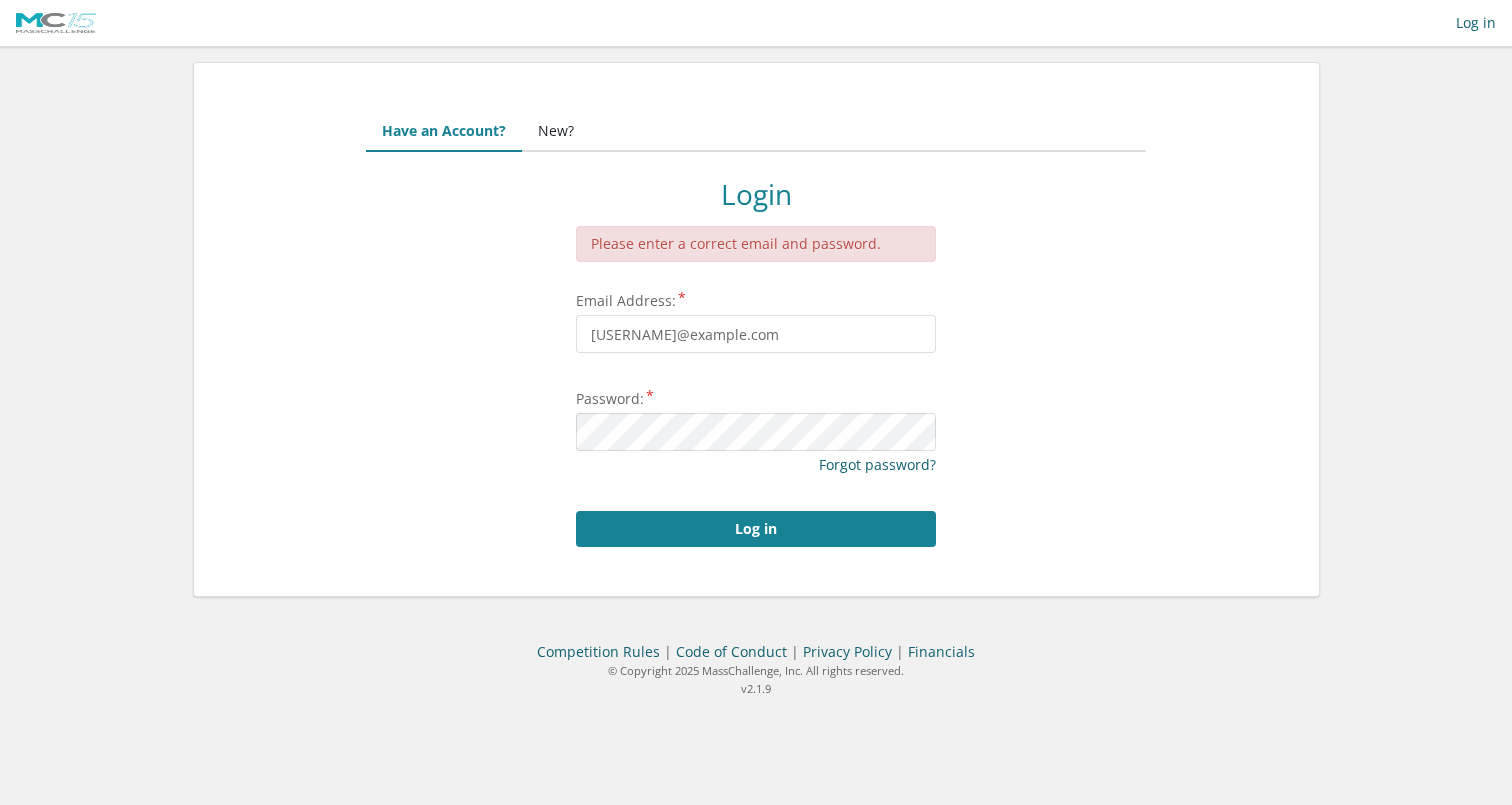 scroll, scrollTop: 0, scrollLeft: 0, axis: both 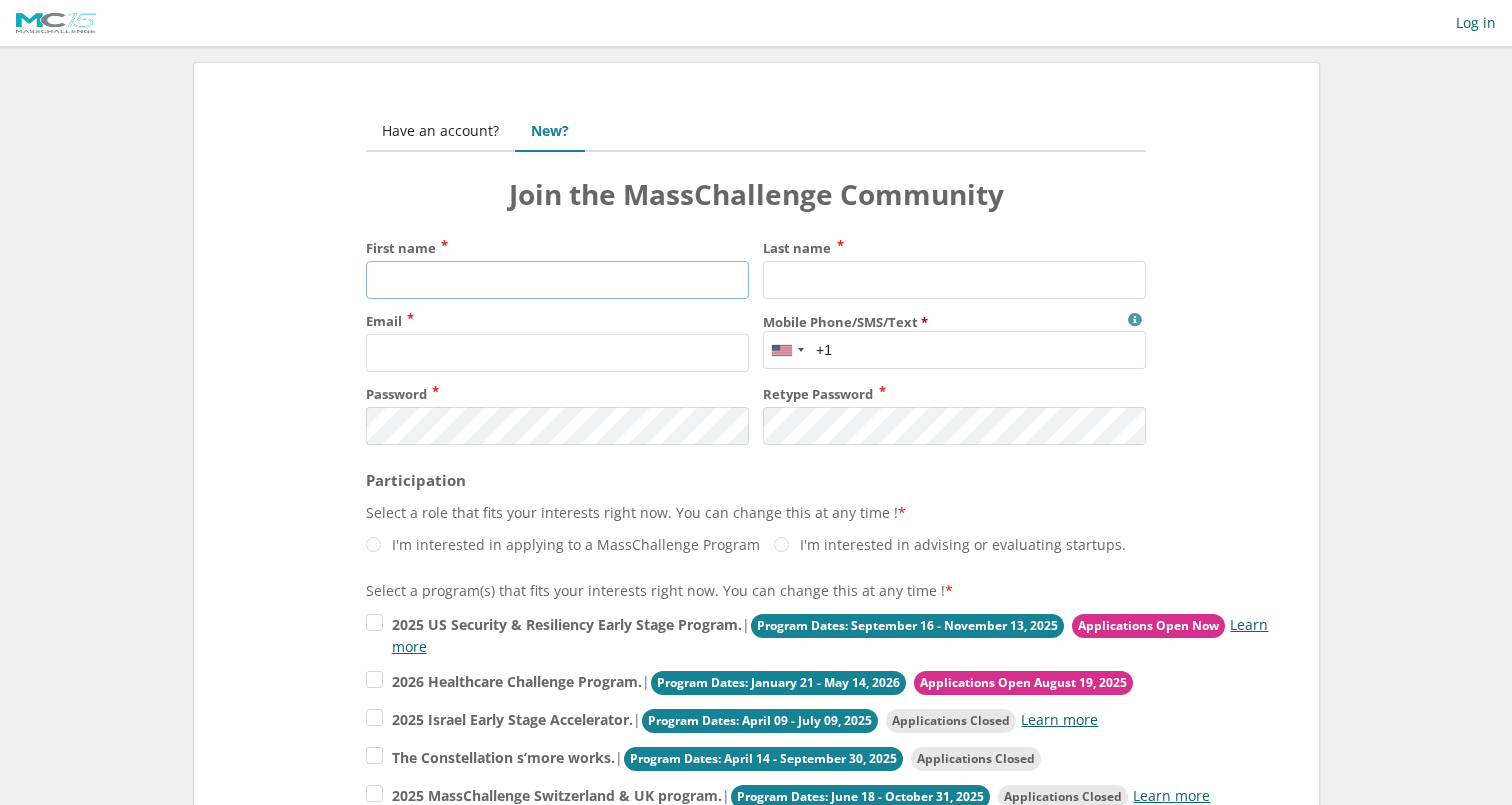 click on "First name" at bounding box center [557, 280] 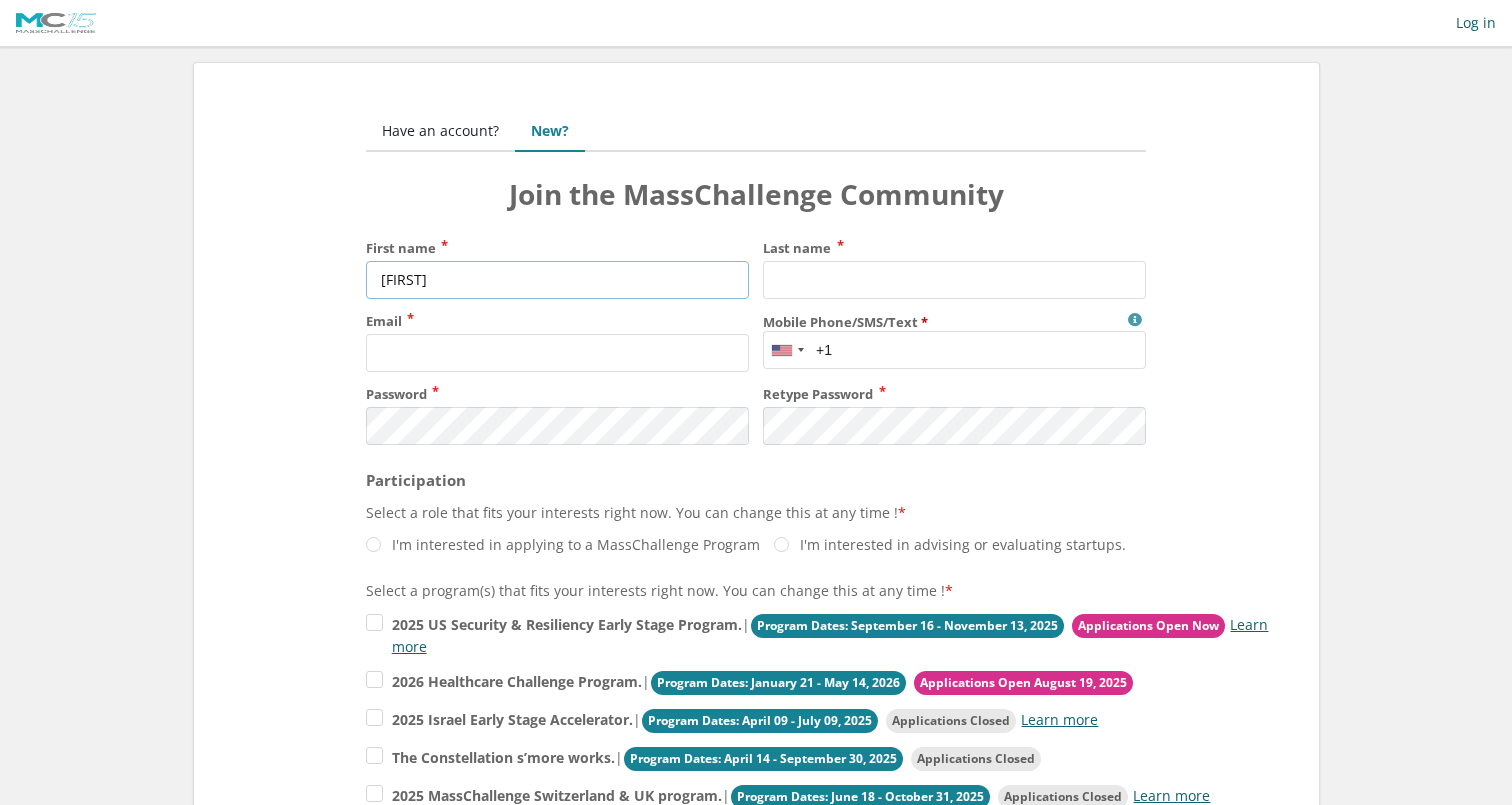 type on "Norah" 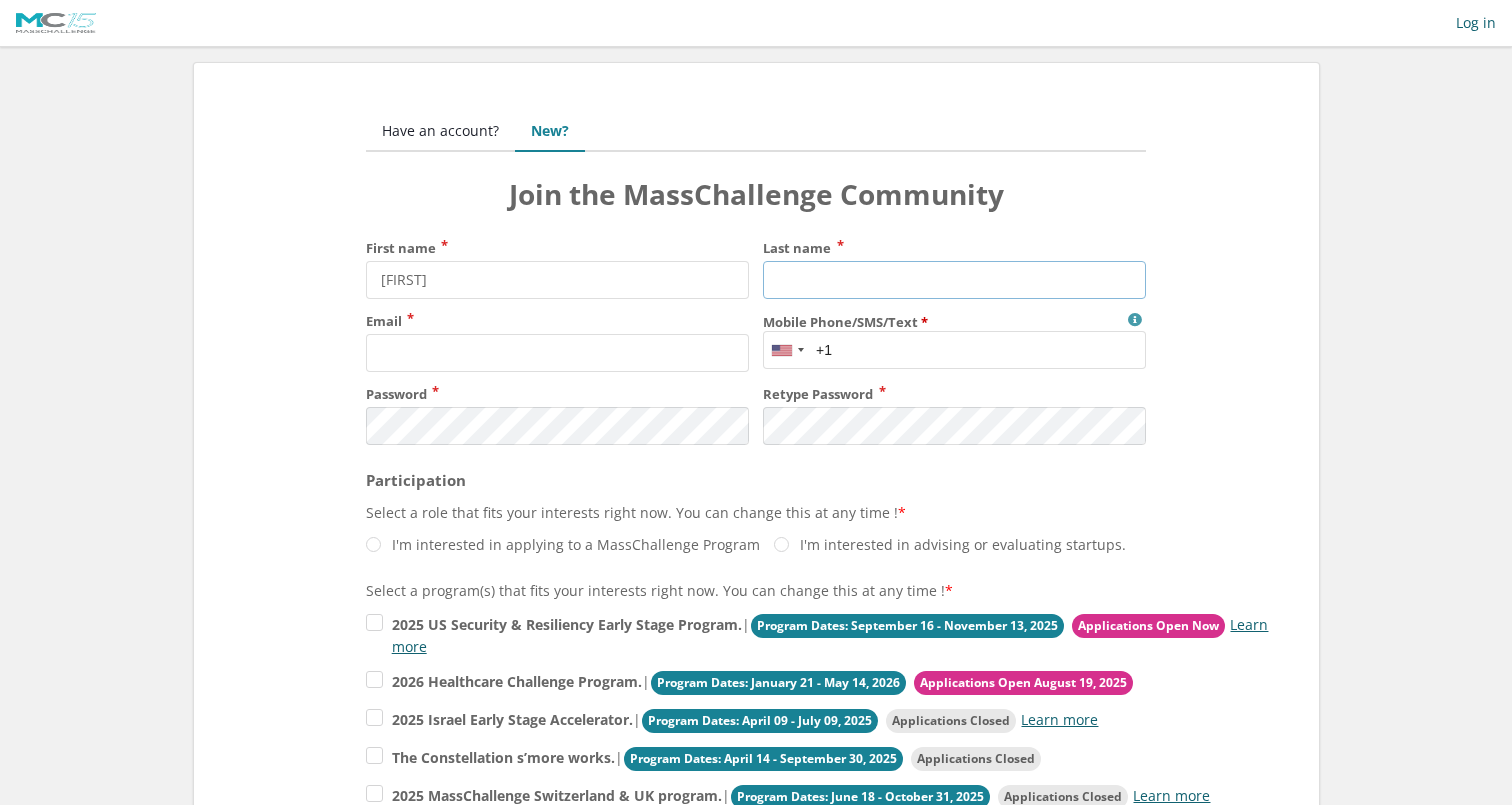 click on "Last name" at bounding box center [954, 280] 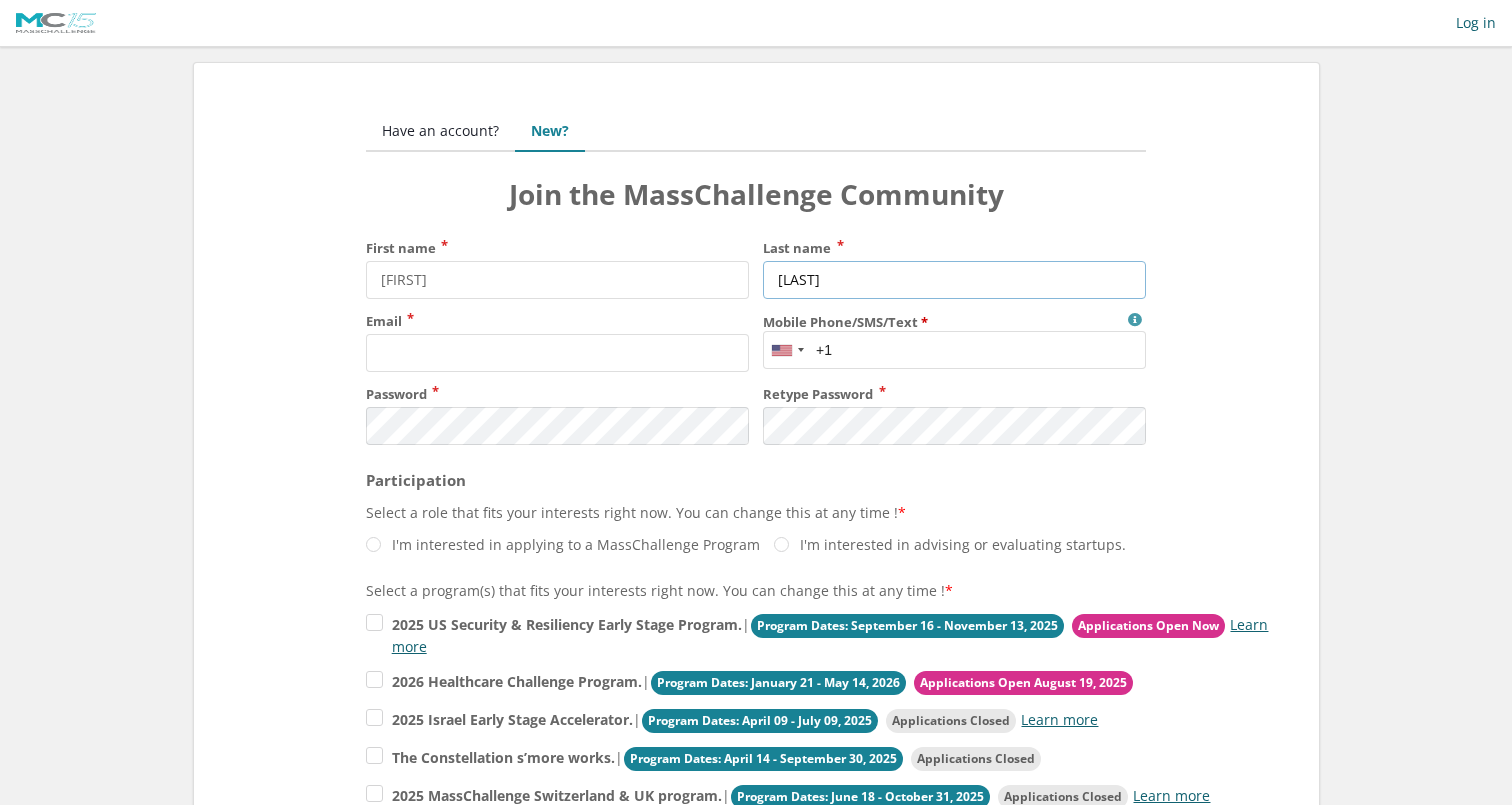 type on "Evans" 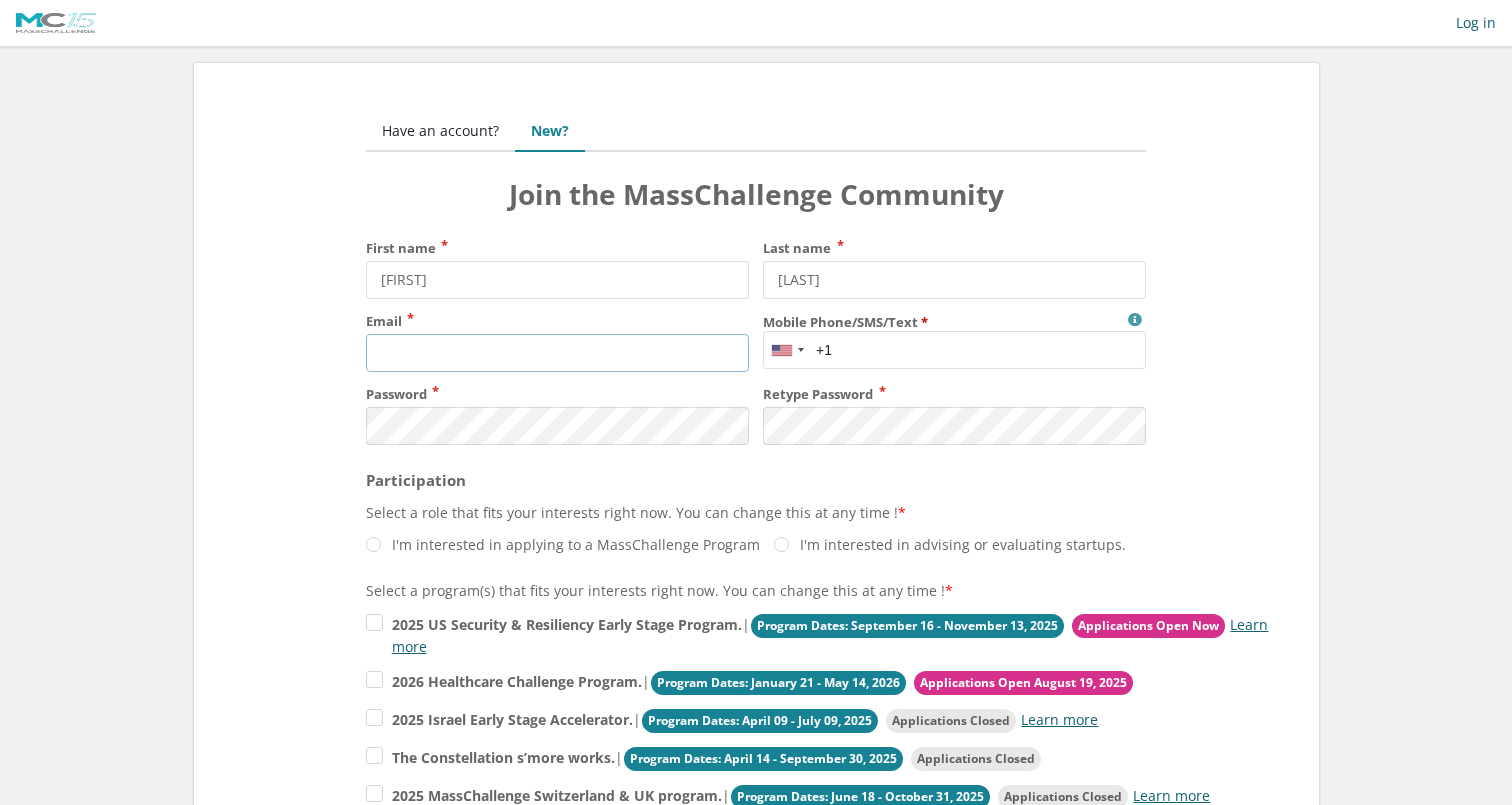 click on "Email" at bounding box center [557, 353] 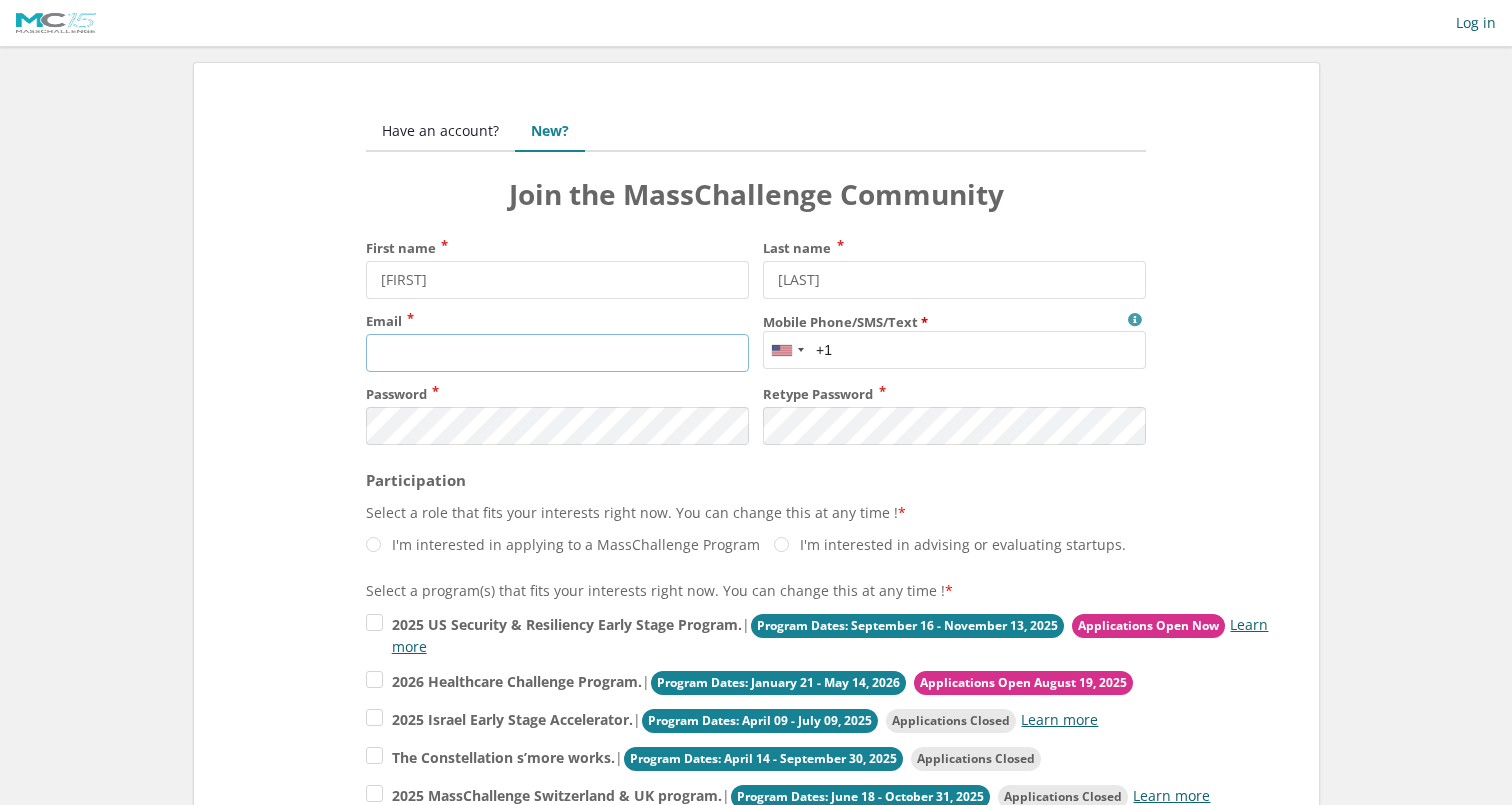 type on "[USERNAME]@example.com" 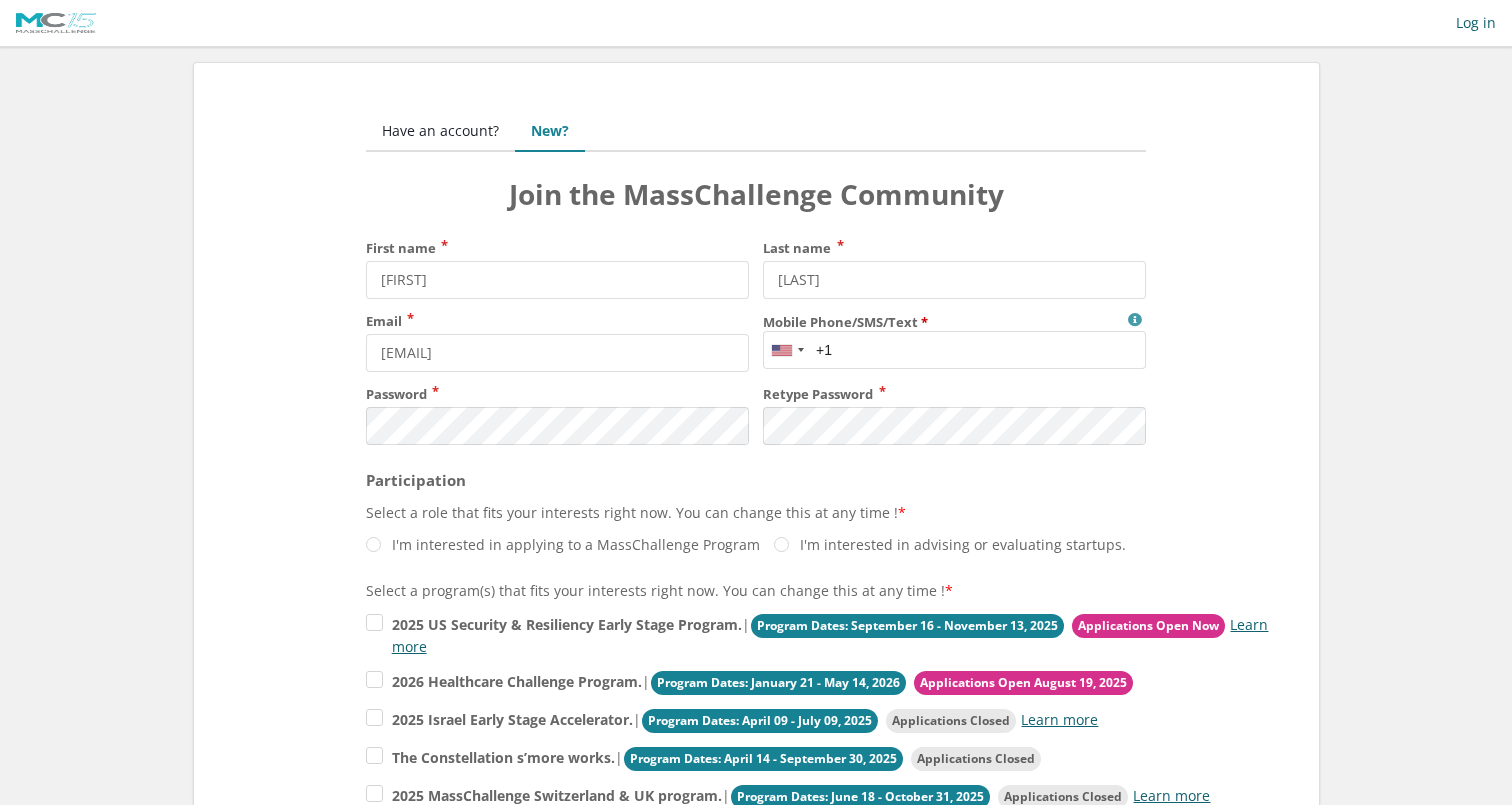 click on "Mobile Phone/SMS/Text" at bounding box center [954, 350] 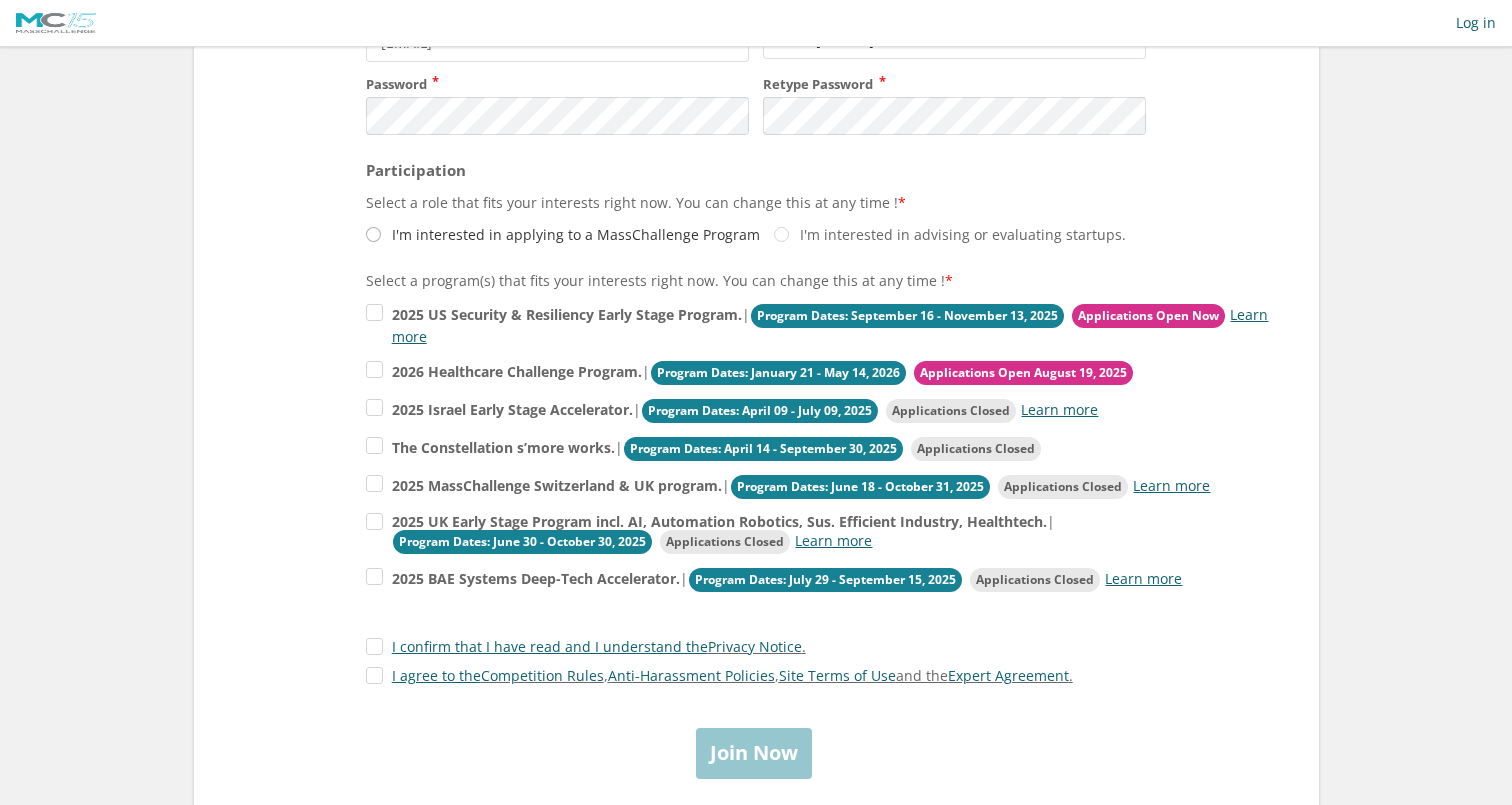 scroll, scrollTop: 311, scrollLeft: 0, axis: vertical 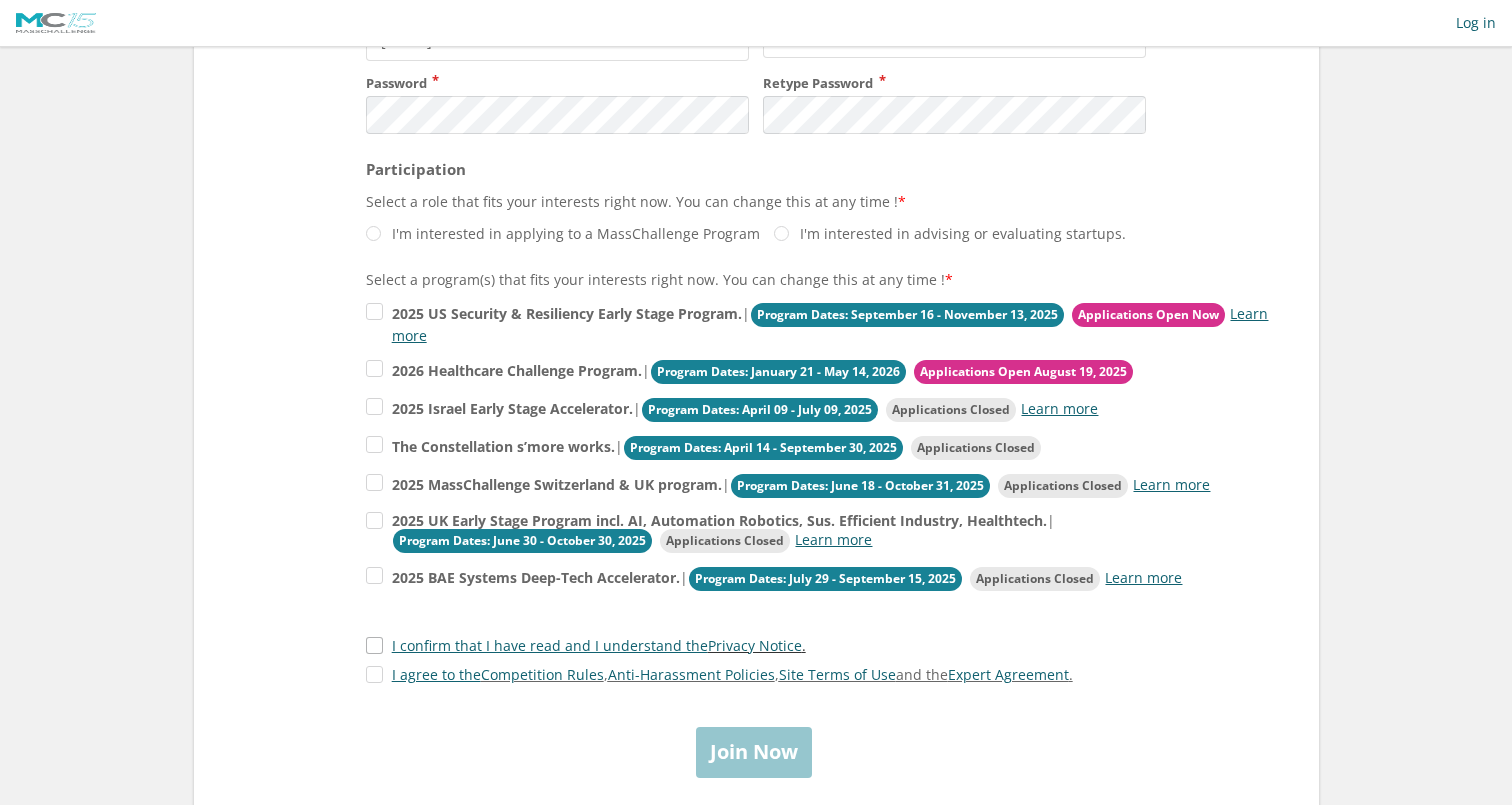 type on "+12064991012" 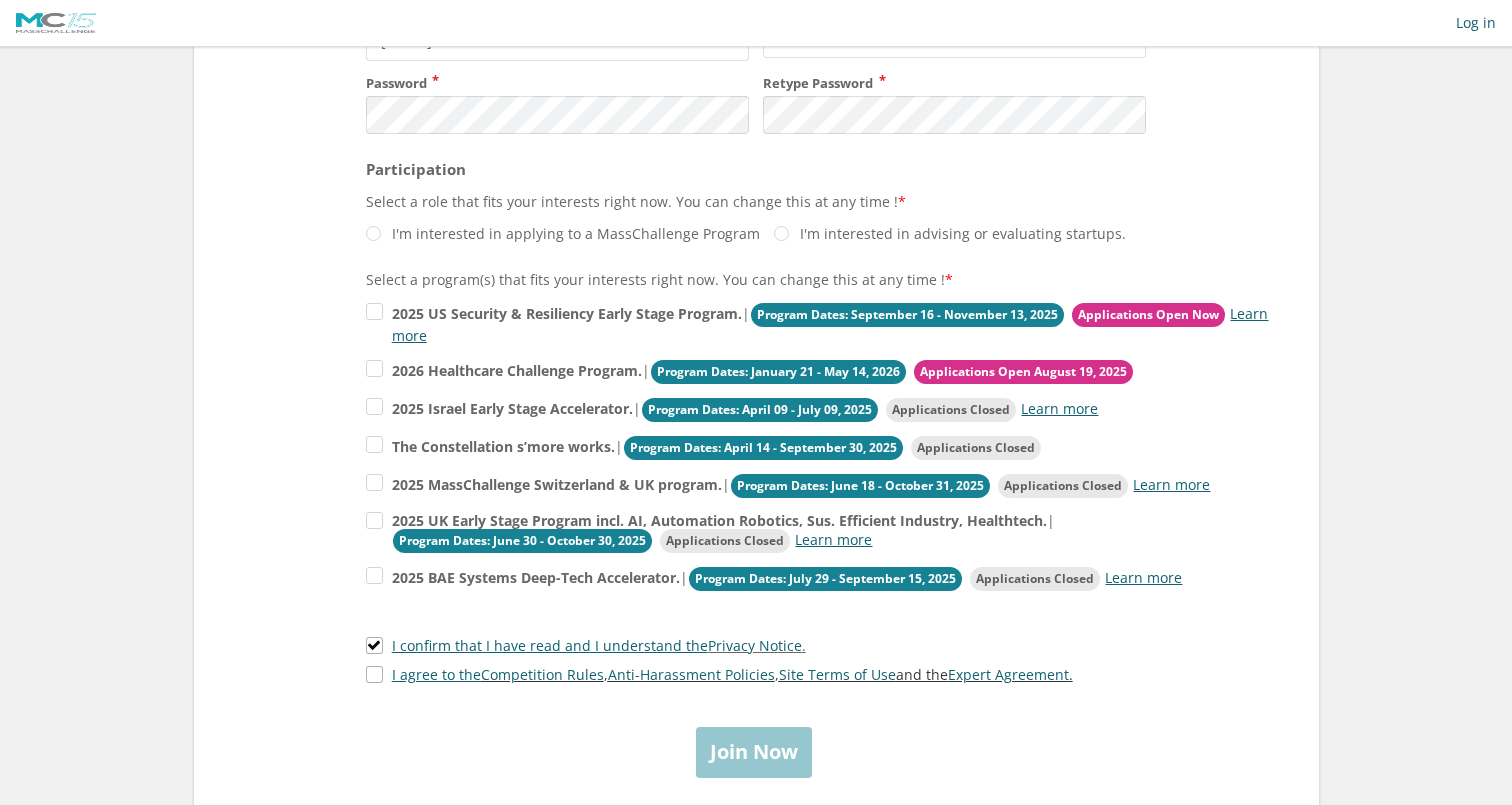 click on "I agree to the  Competition Rules ,  Anti-Harassment Policies ,  Site Terms of Use  and the  Expert Agreement ." at bounding box center [719, 674] 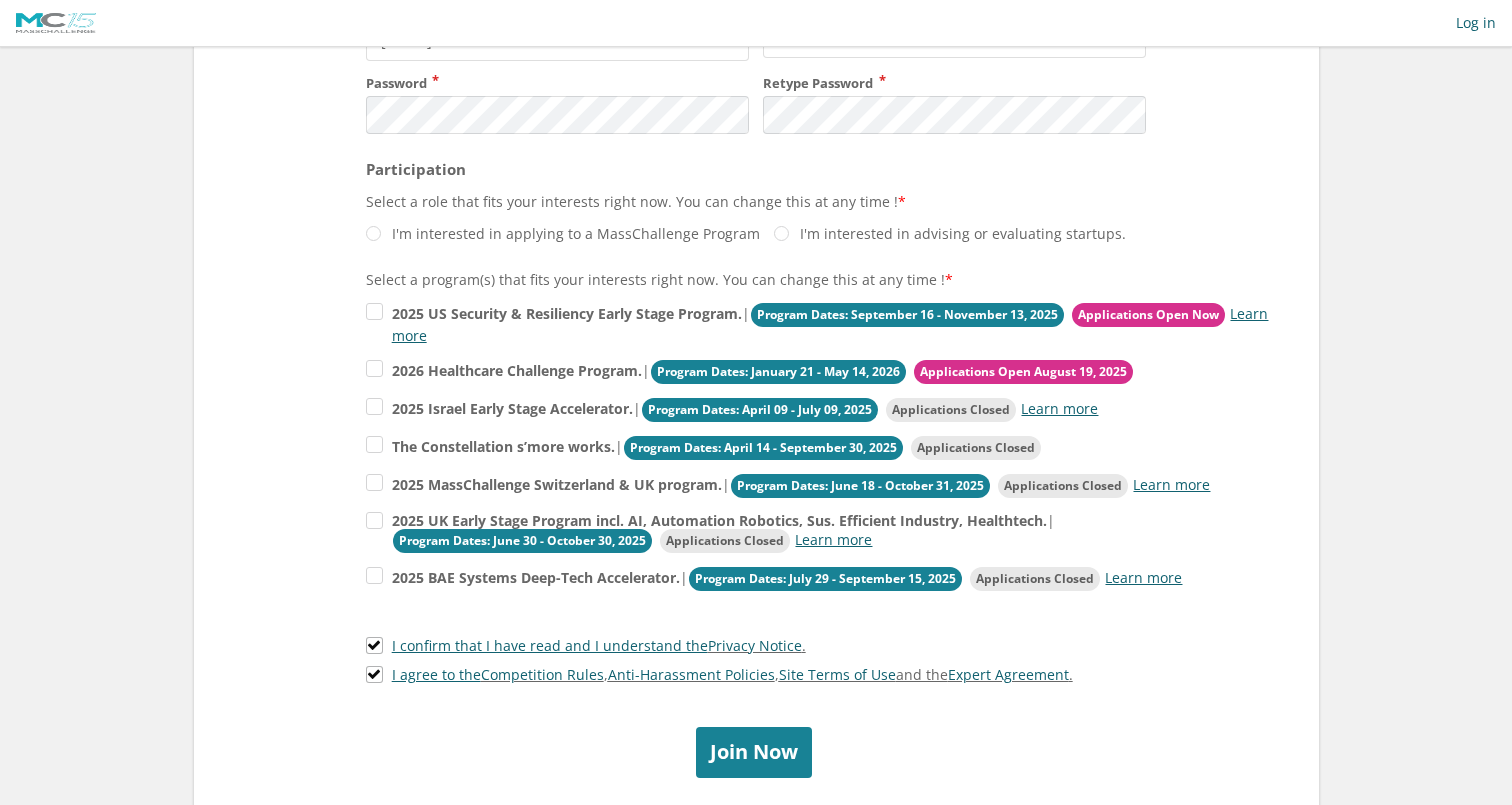 click on "Join Now" at bounding box center (754, 752) 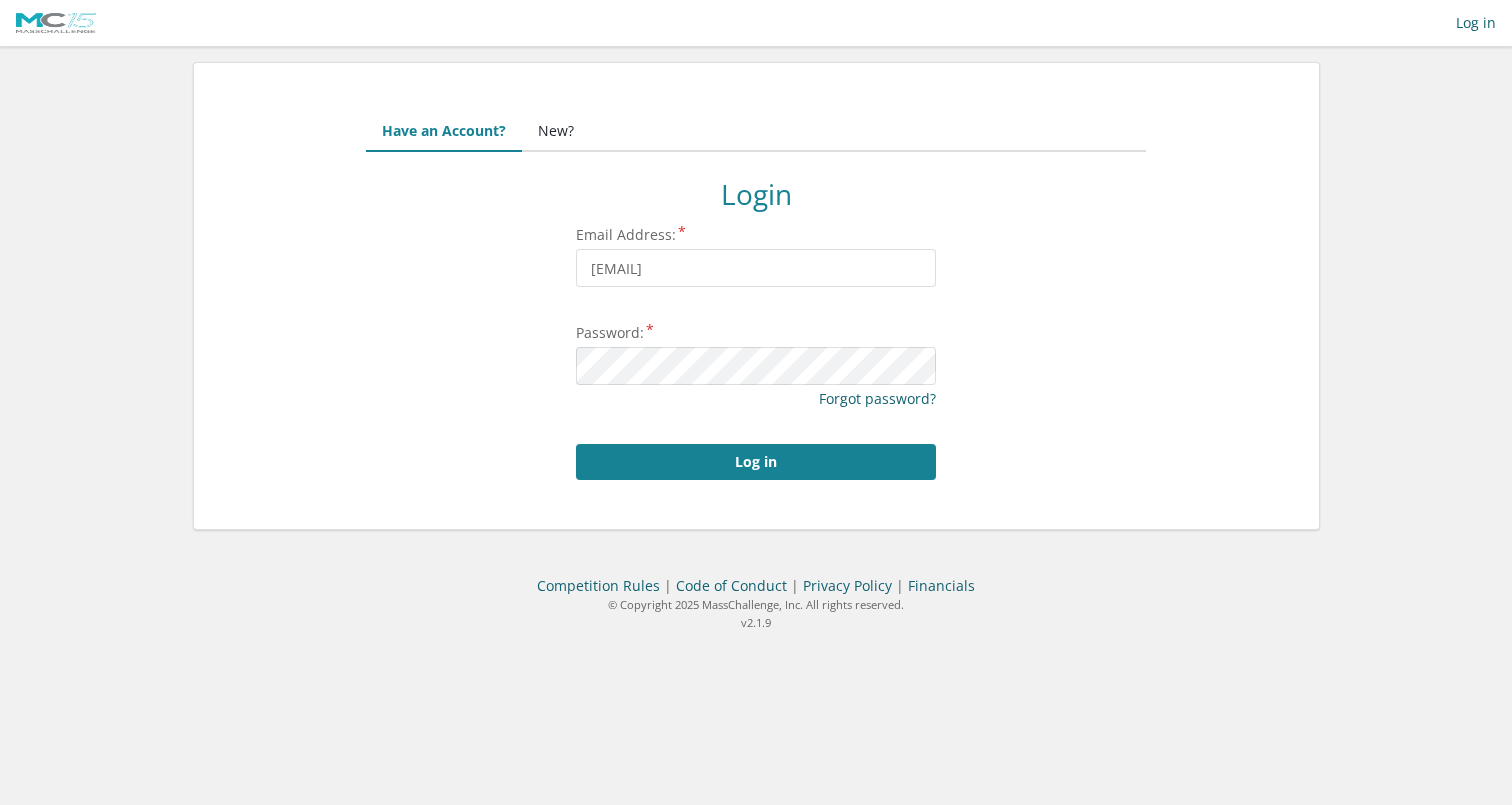 scroll, scrollTop: 14, scrollLeft: 0, axis: vertical 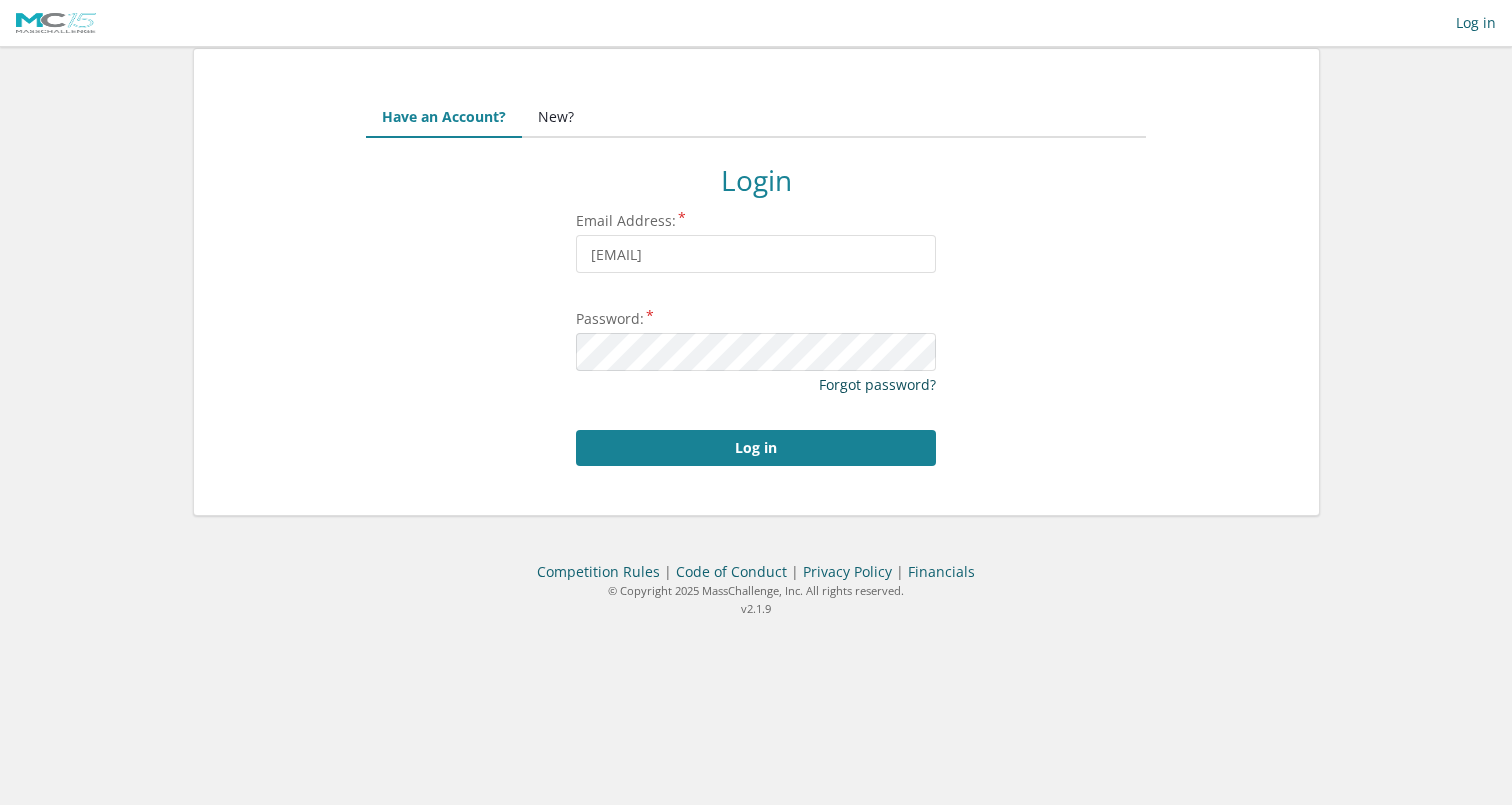 click on "Forgot password?" at bounding box center [877, 384] 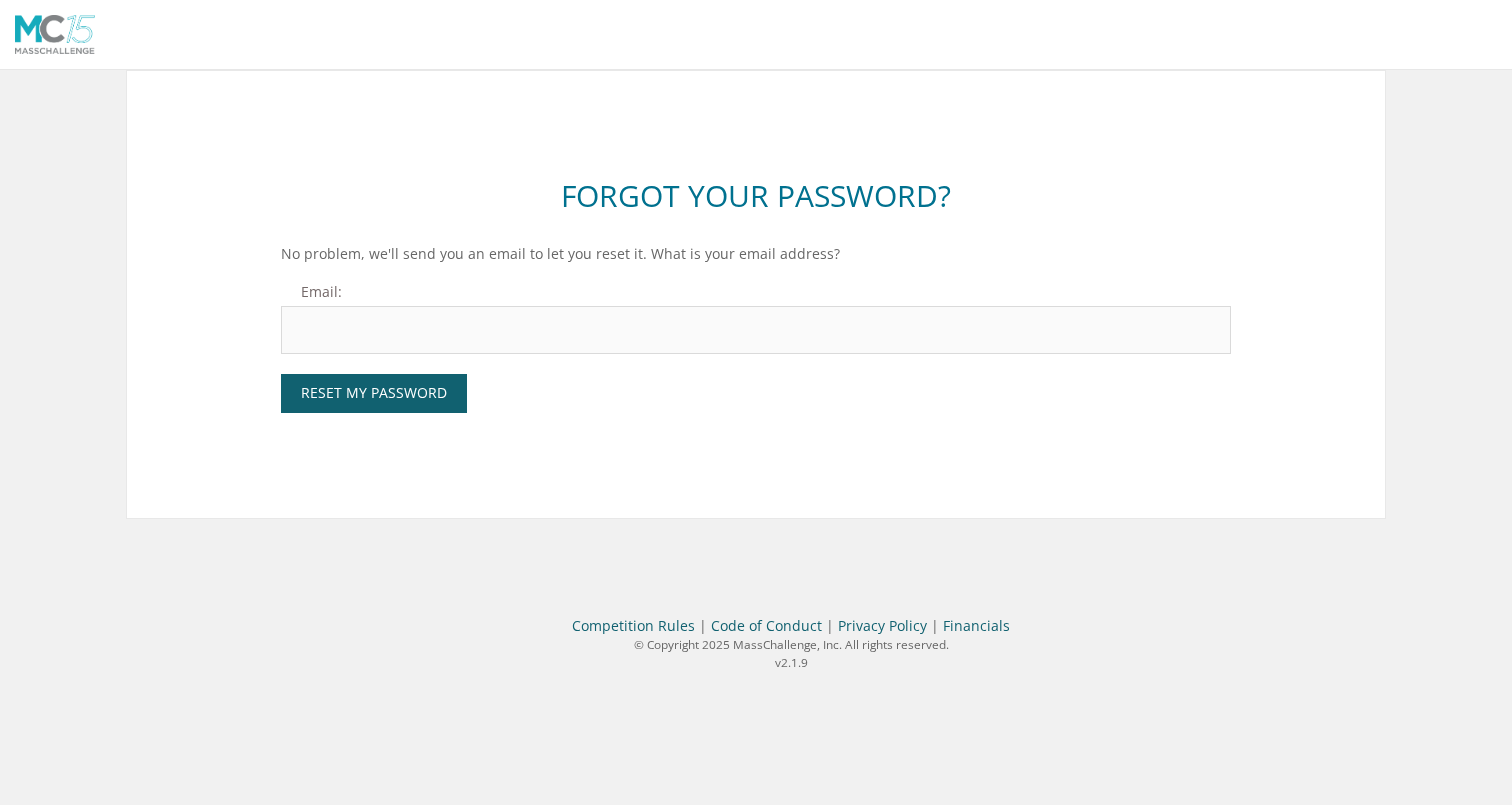 scroll, scrollTop: 0, scrollLeft: 0, axis: both 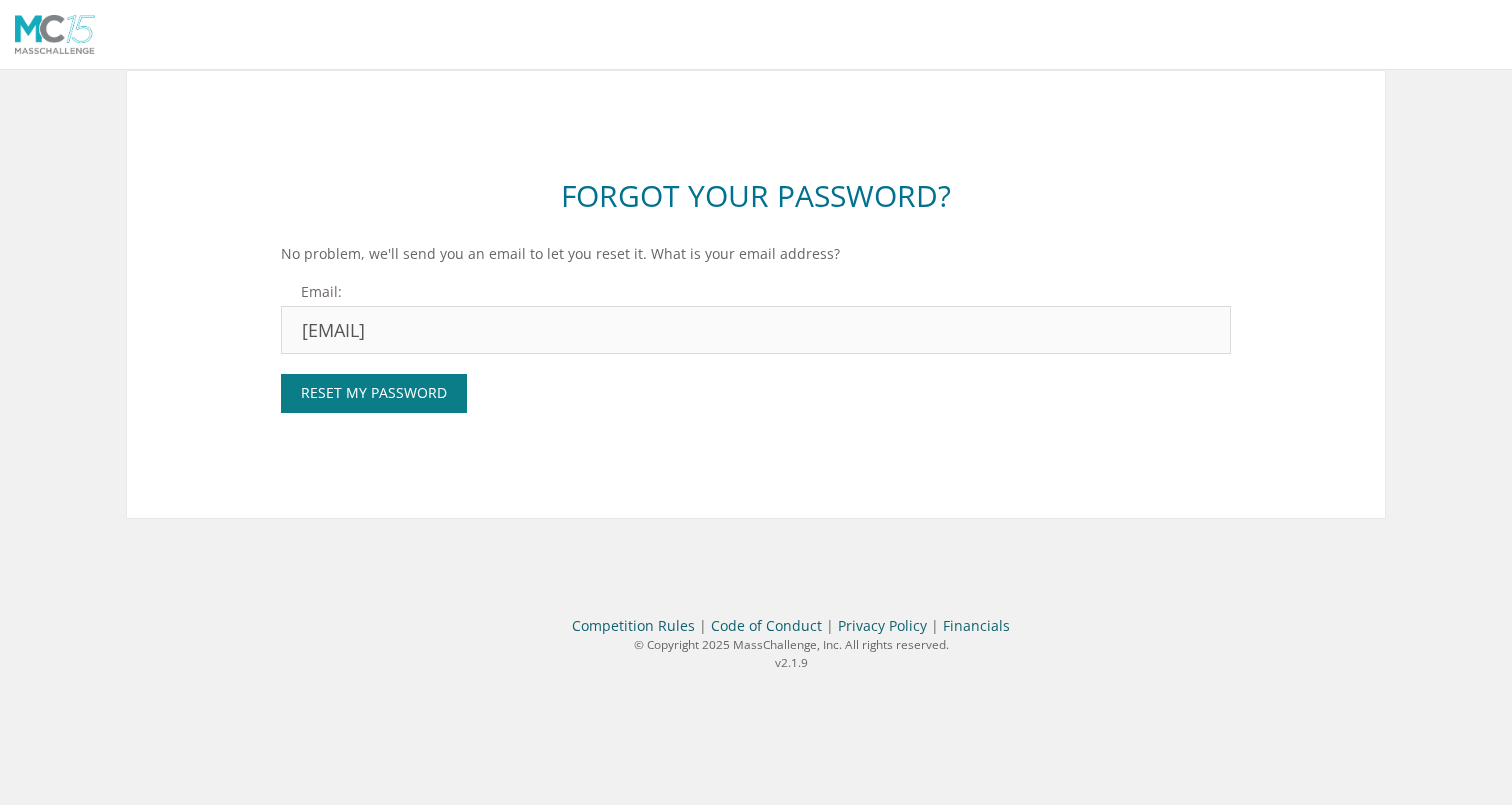 click on "Reset My Password" at bounding box center (374, 393) 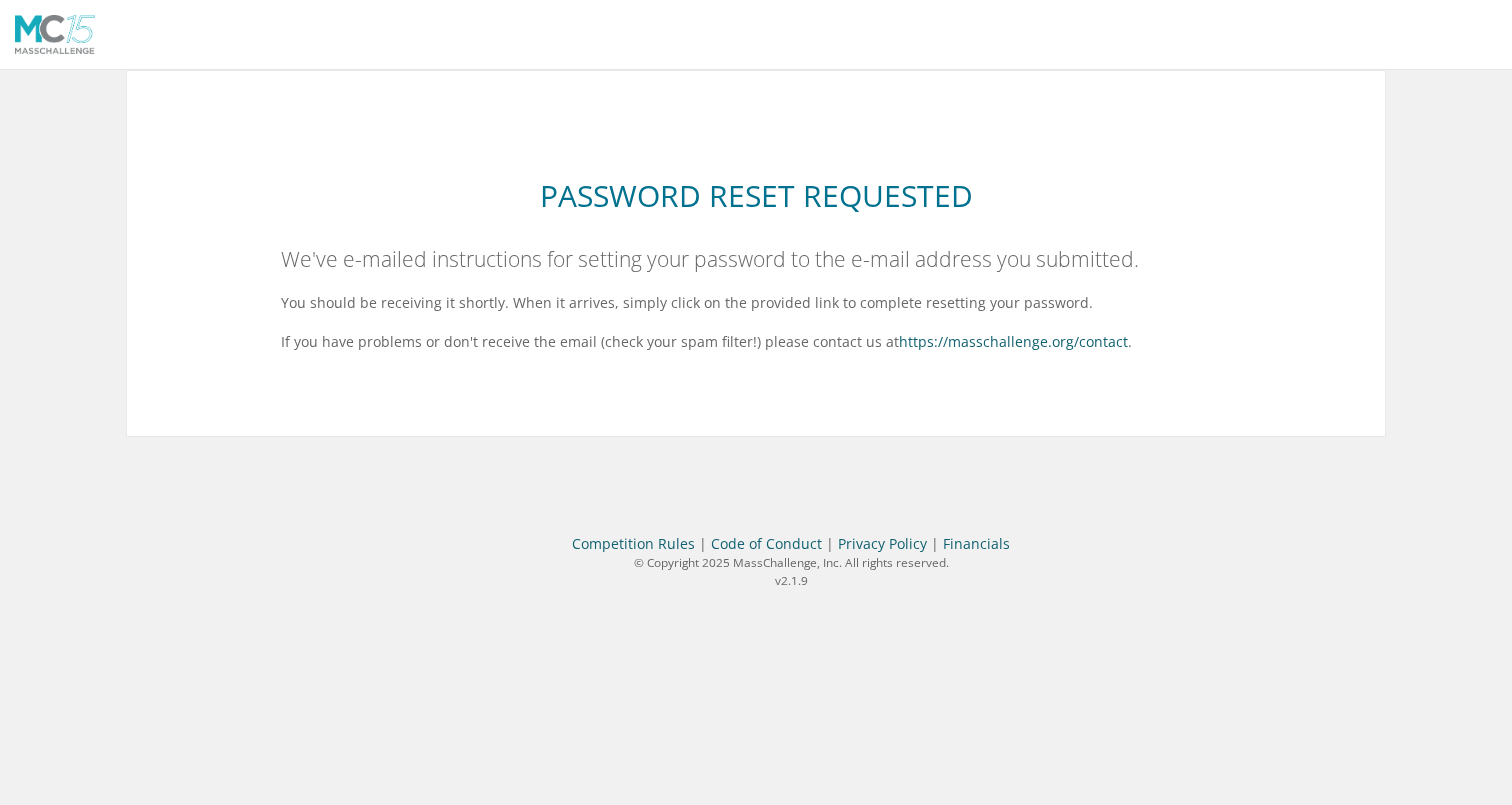 scroll, scrollTop: 0, scrollLeft: 0, axis: both 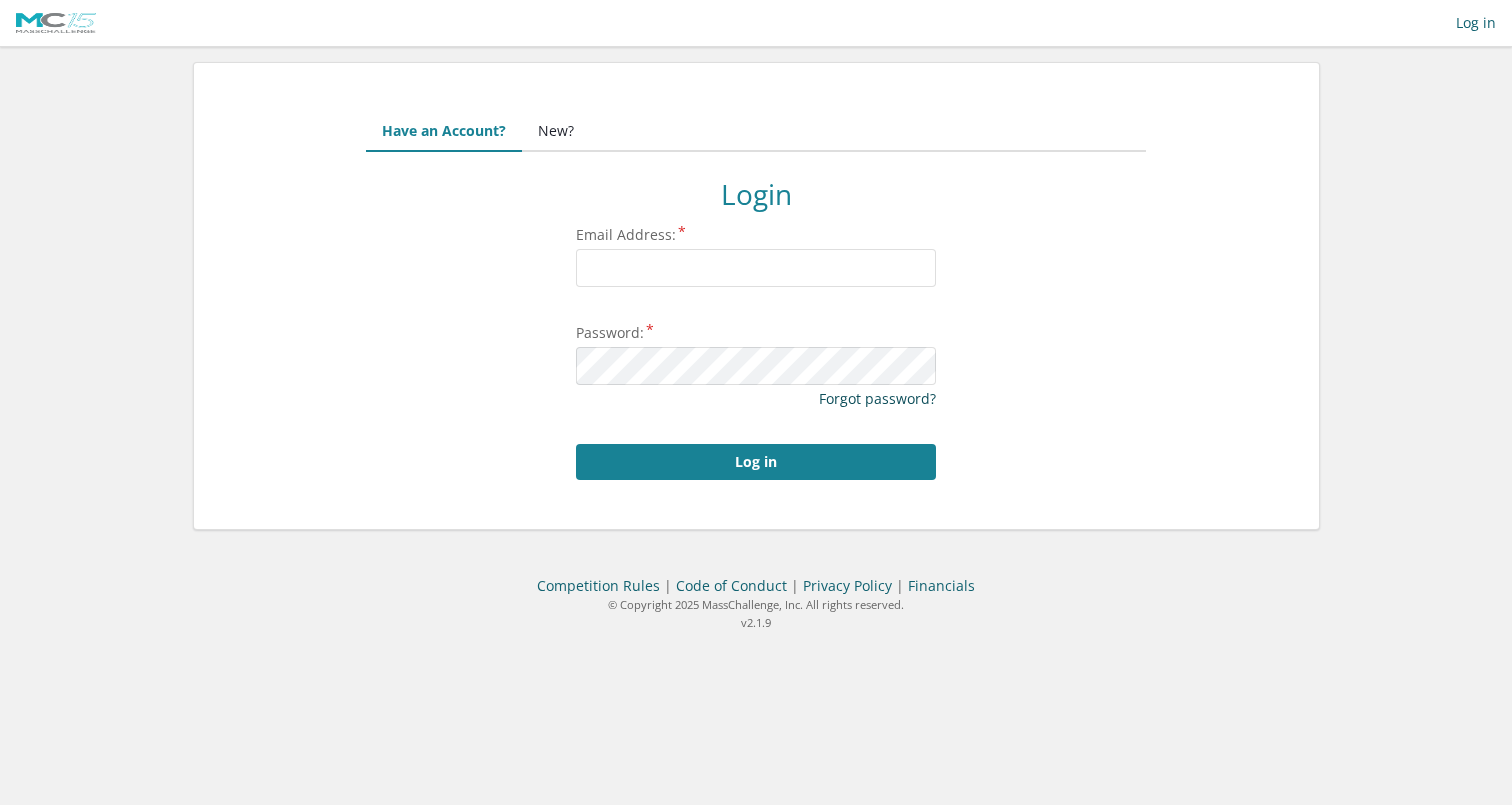 click on "Forgot password?" at bounding box center (877, 398) 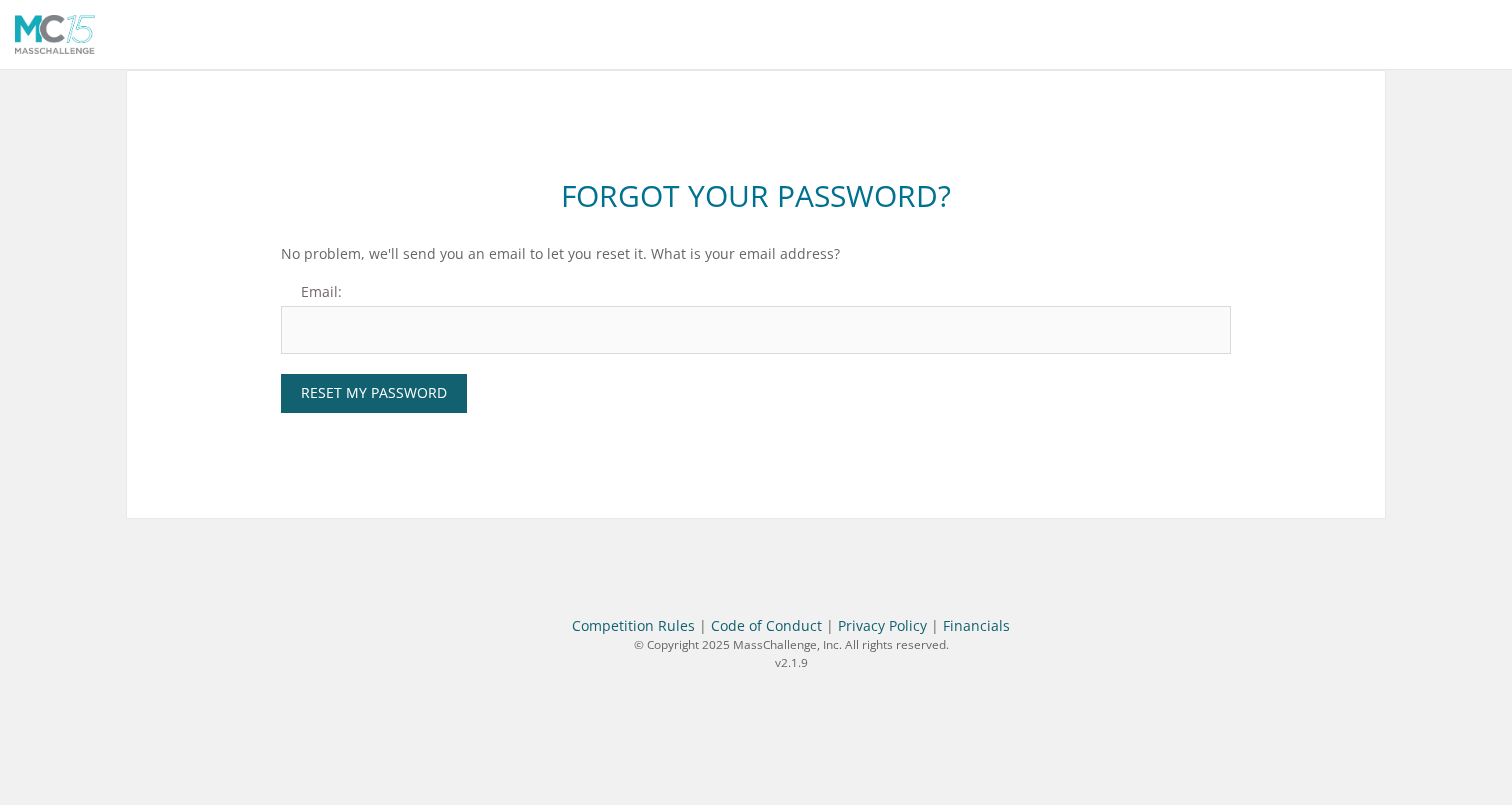 scroll, scrollTop: 0, scrollLeft: 0, axis: both 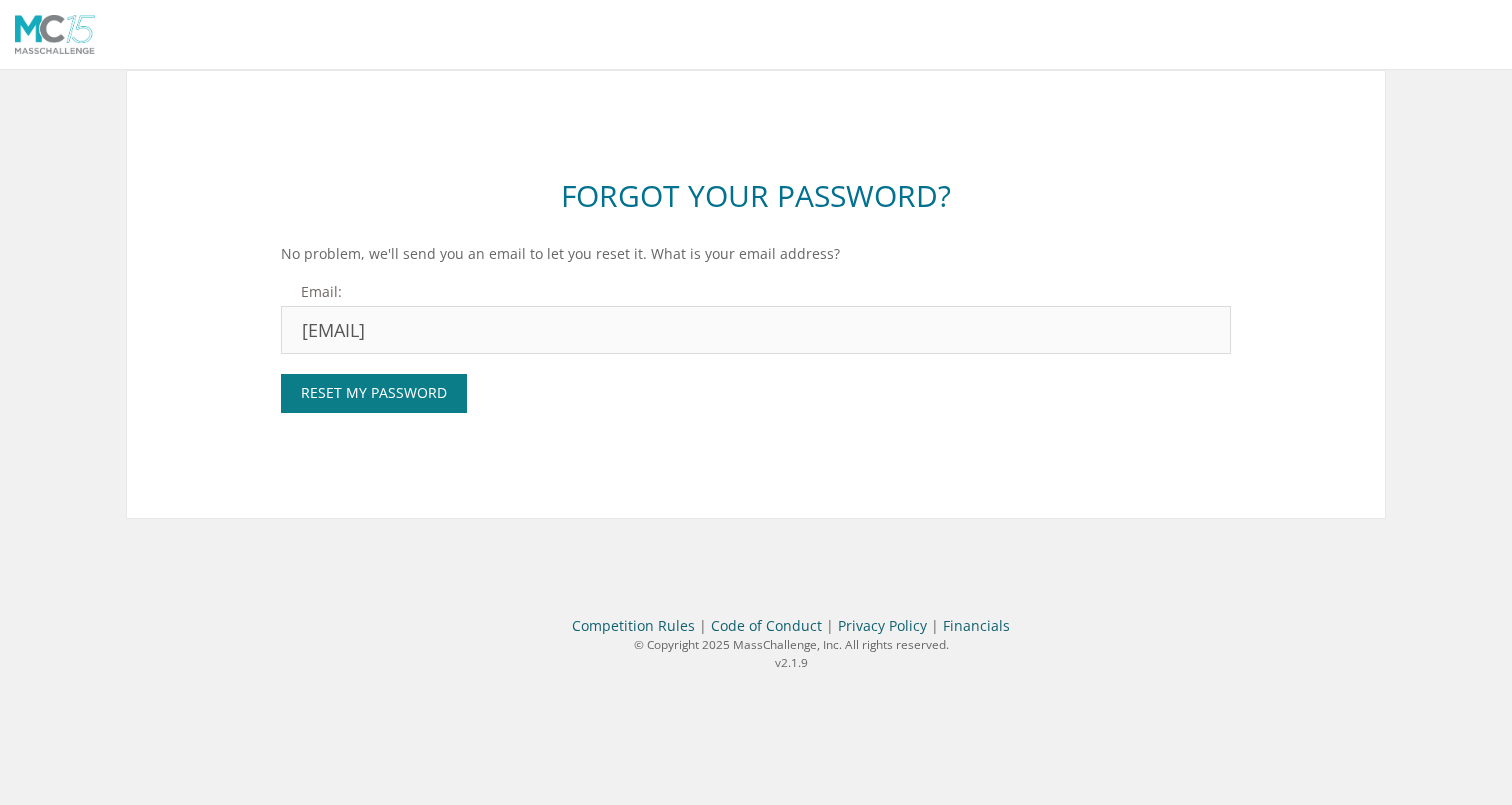 click on "Reset My Password" at bounding box center (374, 393) 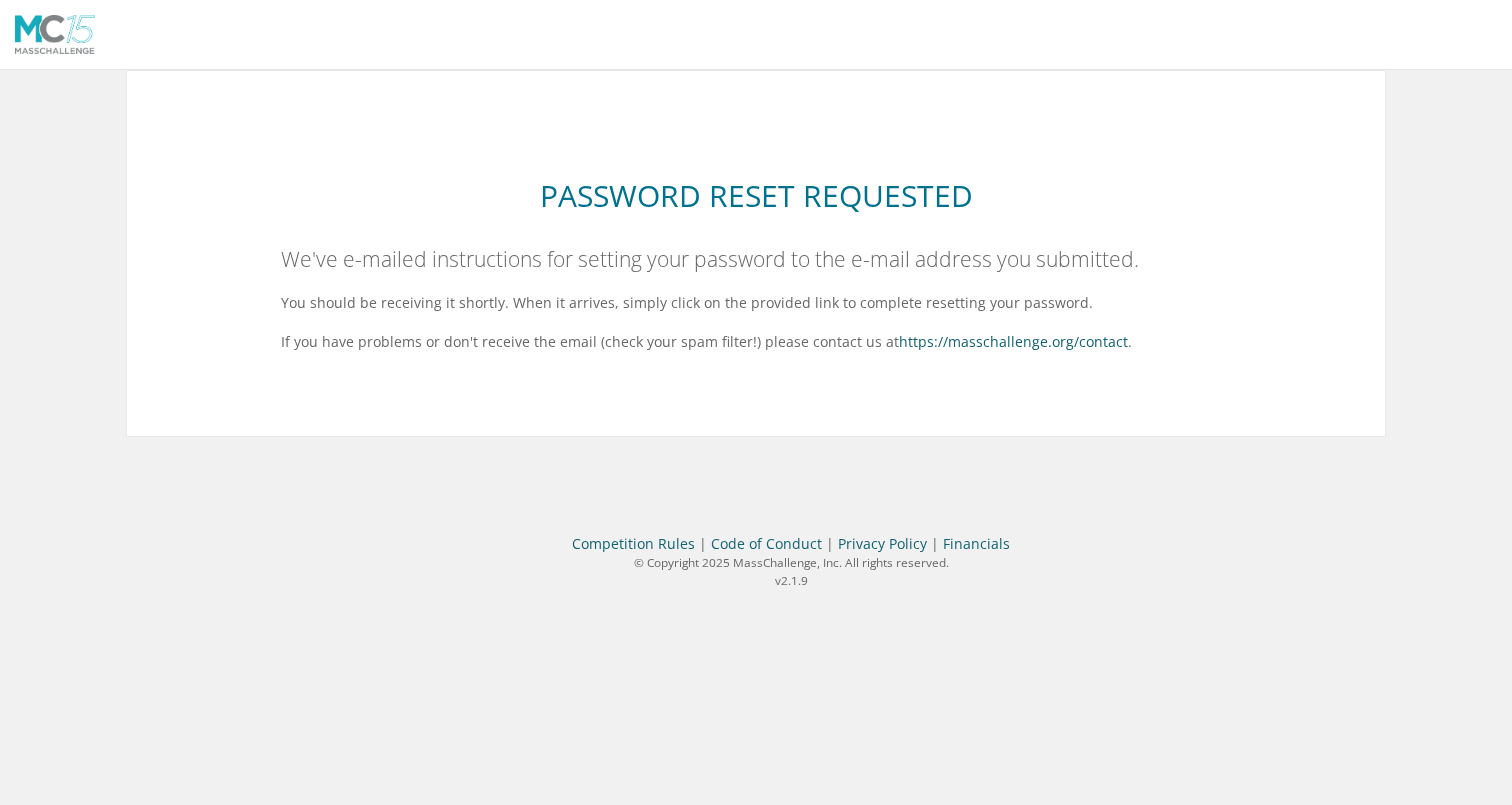 scroll, scrollTop: 0, scrollLeft: 0, axis: both 